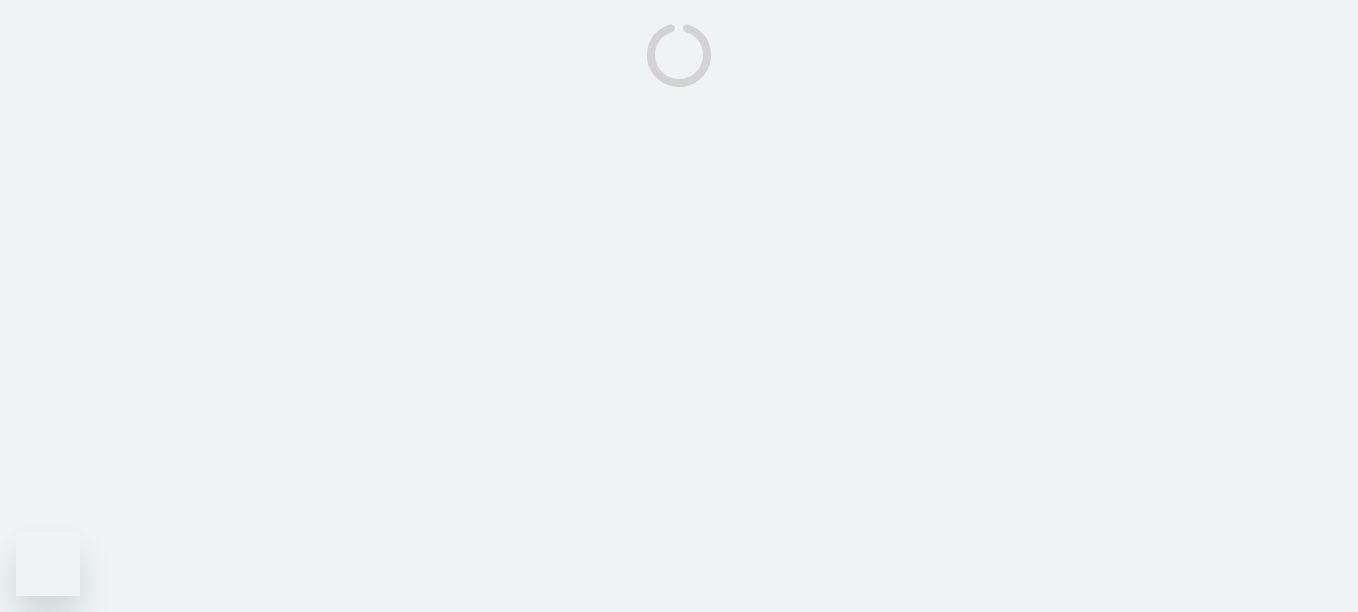 scroll, scrollTop: 0, scrollLeft: 0, axis: both 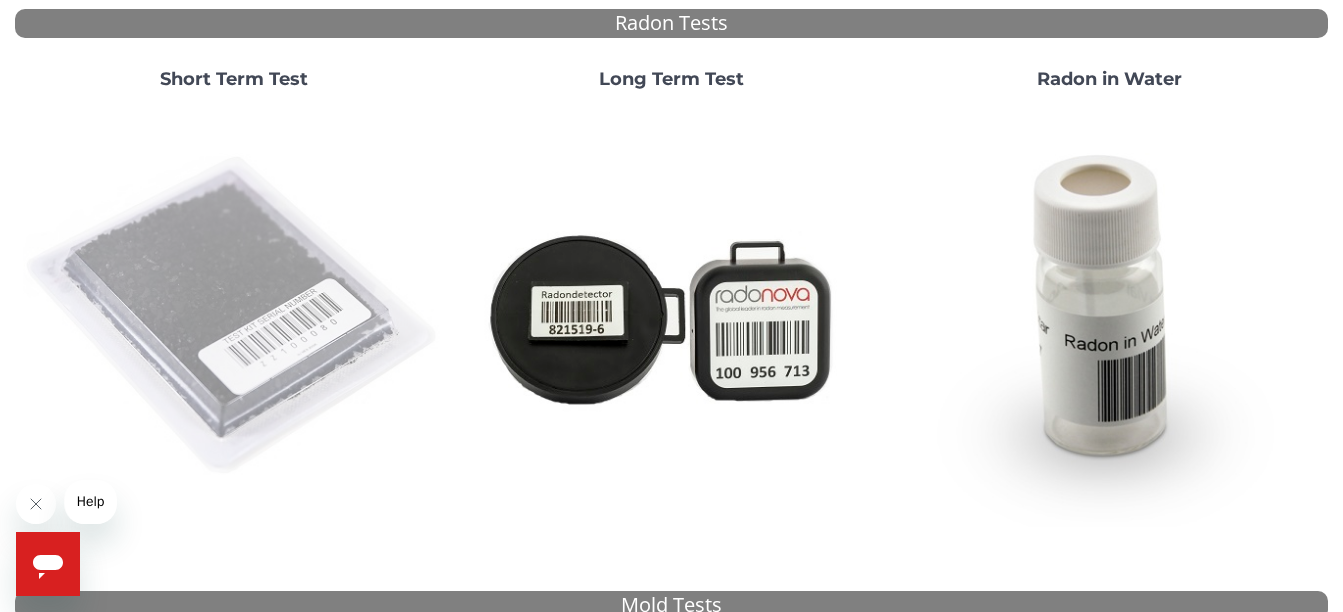 click at bounding box center [234, 317] 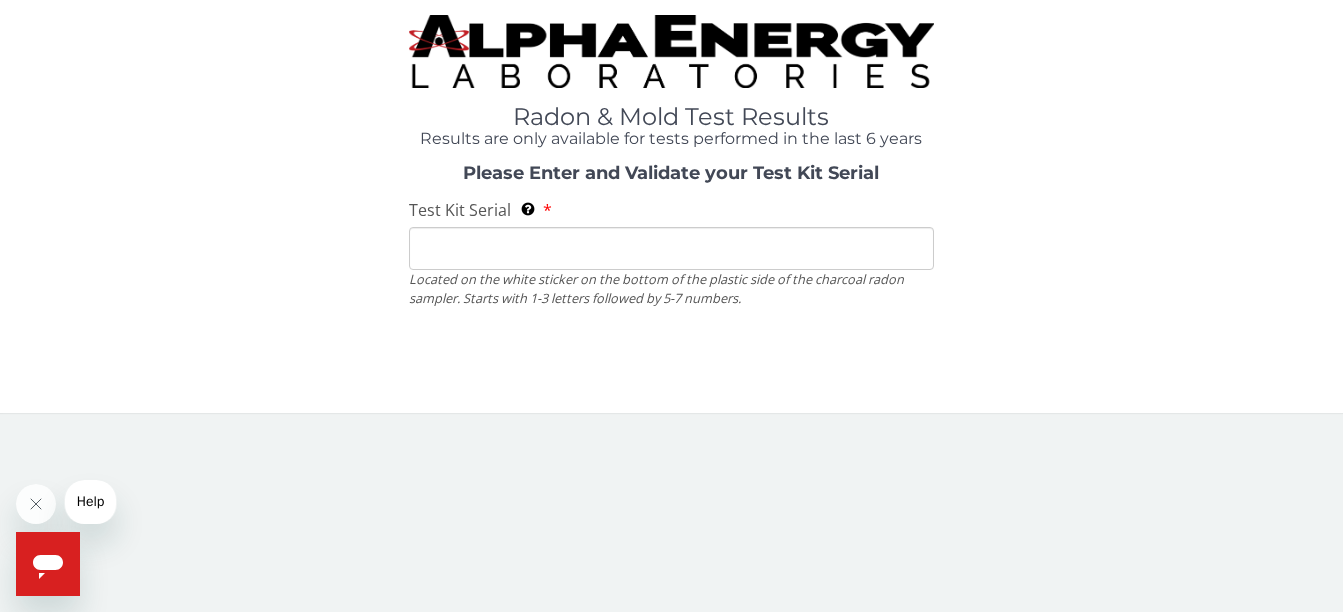 scroll, scrollTop: 0, scrollLeft: 0, axis: both 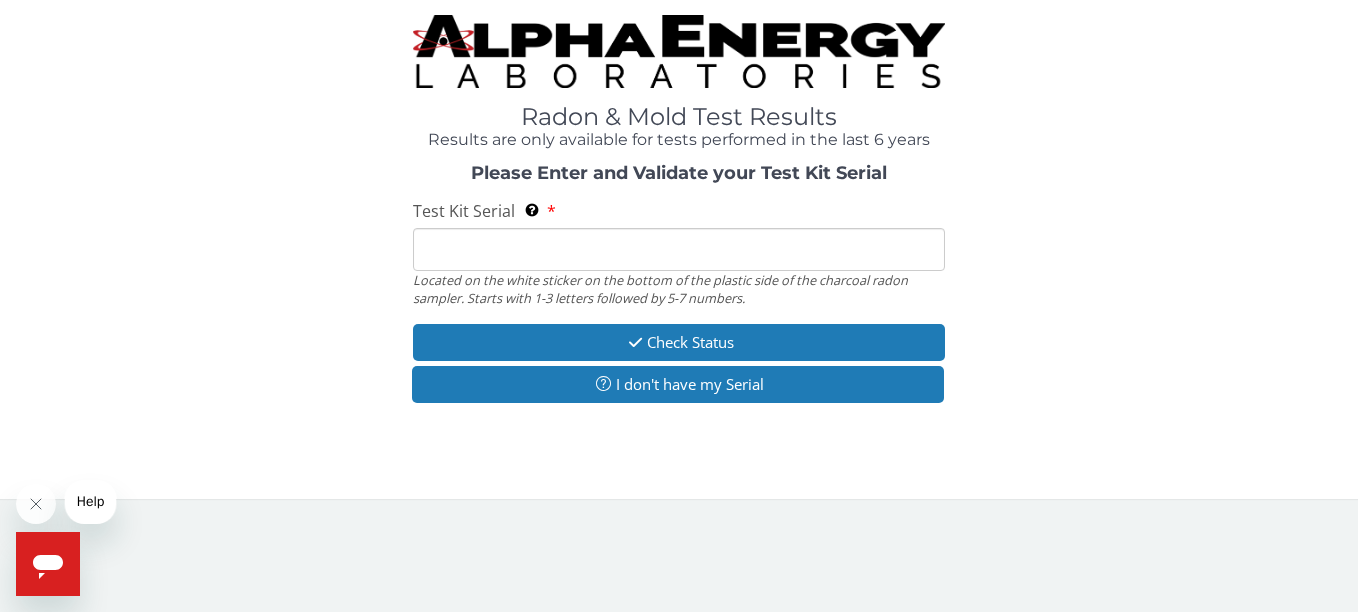 click on "Test Kit Serial     Located on the white sticker on the bottom of the plastic side of the charcoal radon sampler. Starts with 1-3 letters followed by 5-7 numbers." at bounding box center (678, 249) 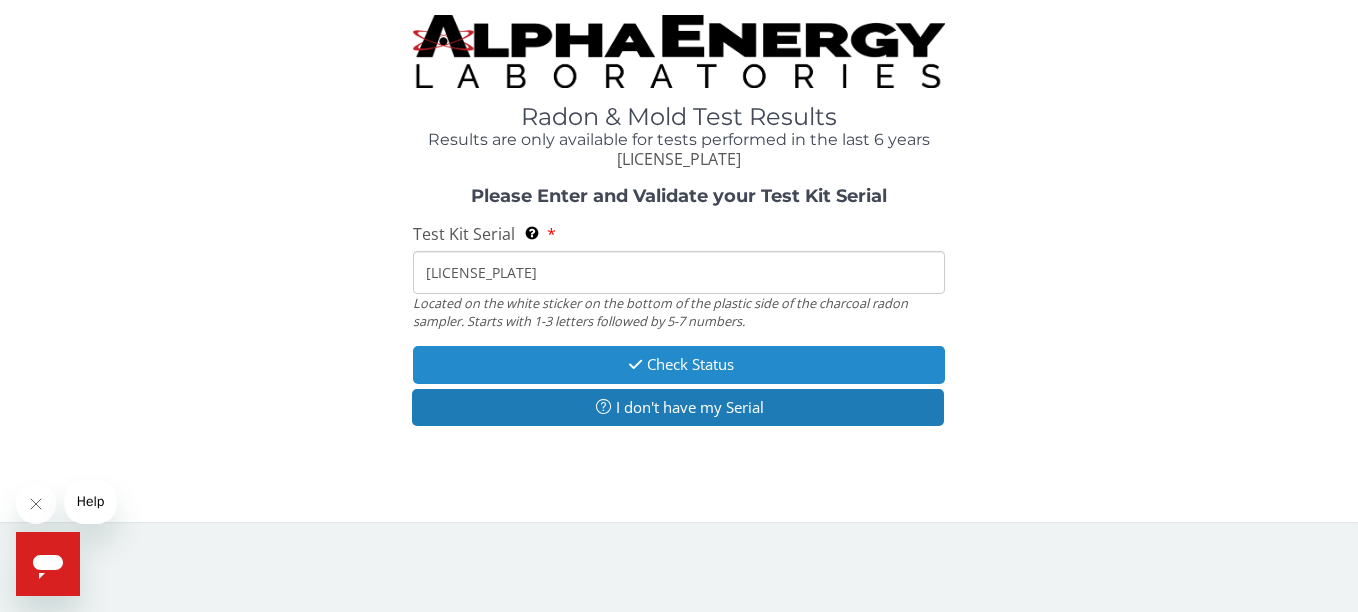 type on "[LICENSE_PLATE]" 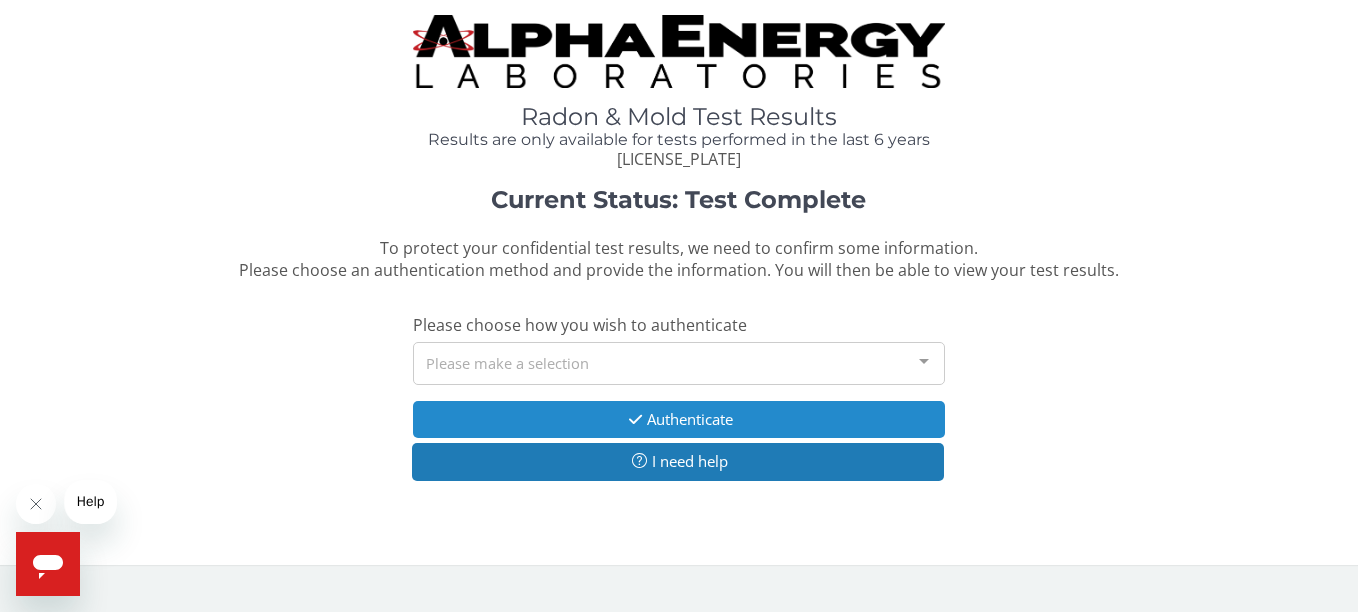 click on "Authenticate" at bounding box center (678, 419) 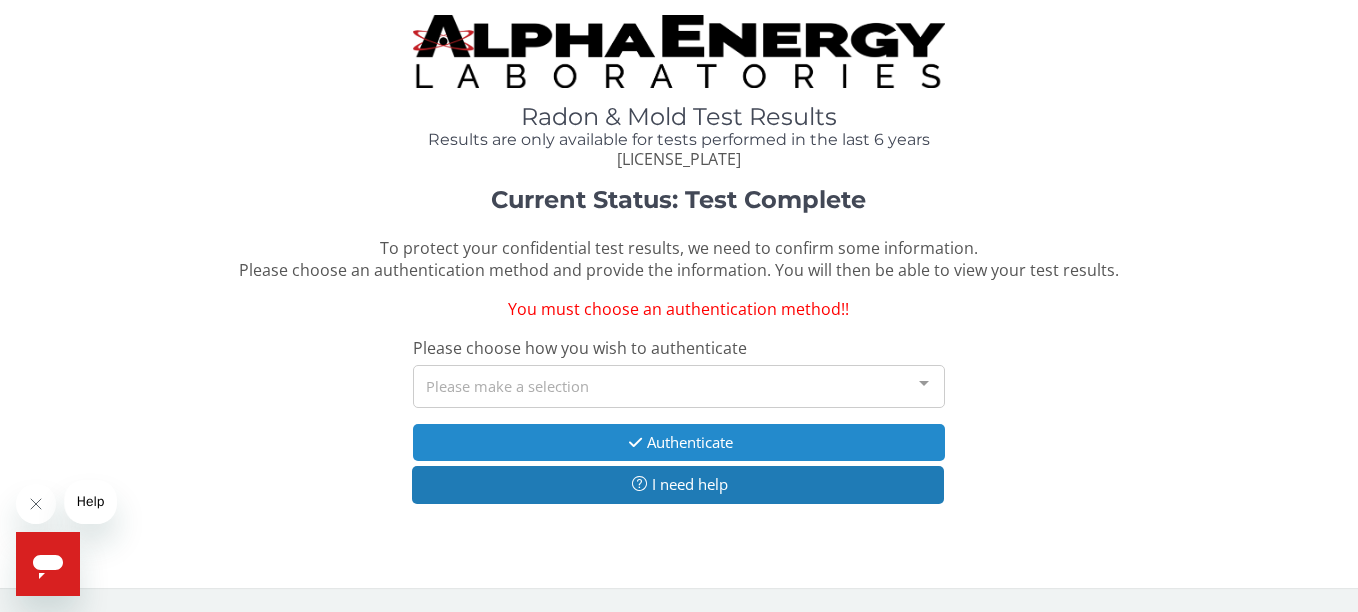 click on "Current Status: Test Complete To protect your confidential test results, we need to confirm some information. Please choose an authentication method and provide the information. You will then be able to view your test results.         You must choose an authentication method!!       Please choose how you wish to authenticate
Please make a selection
Zip/Postal Code   Registration Code   [PHONE]   [EMAIL]       List is empty.
Authenticate
I need help" at bounding box center [679, 355] 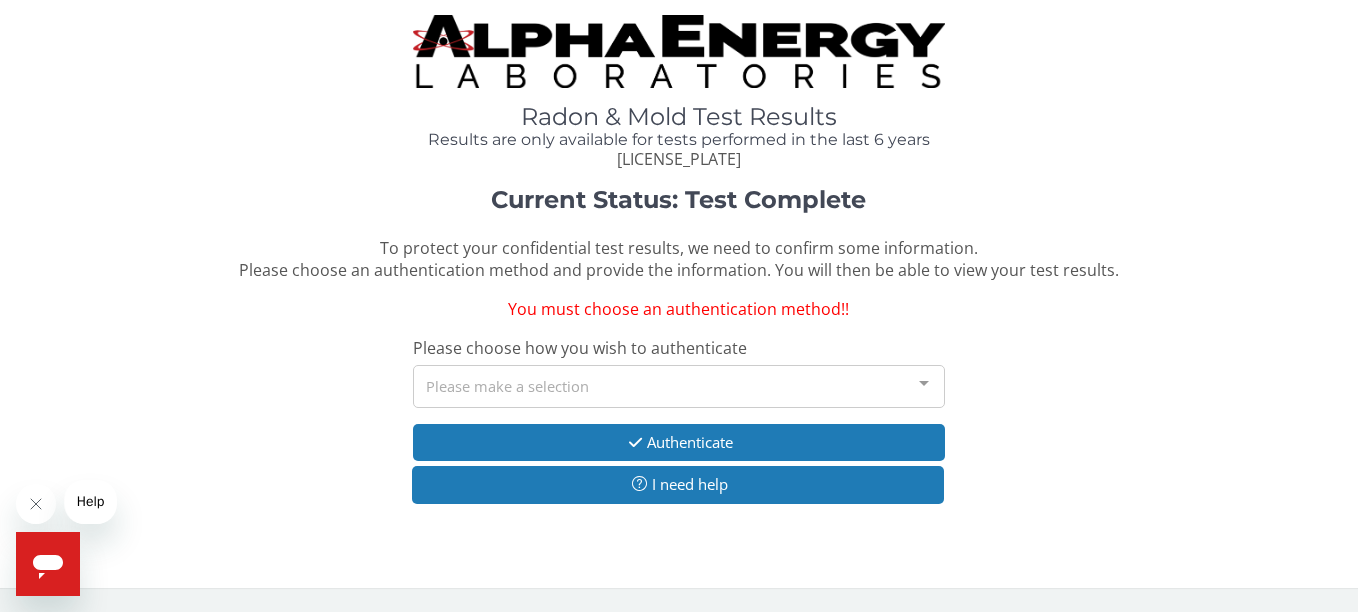 drag, startPoint x: 808, startPoint y: 412, endPoint x: 920, endPoint y: 383, distance: 115.69356 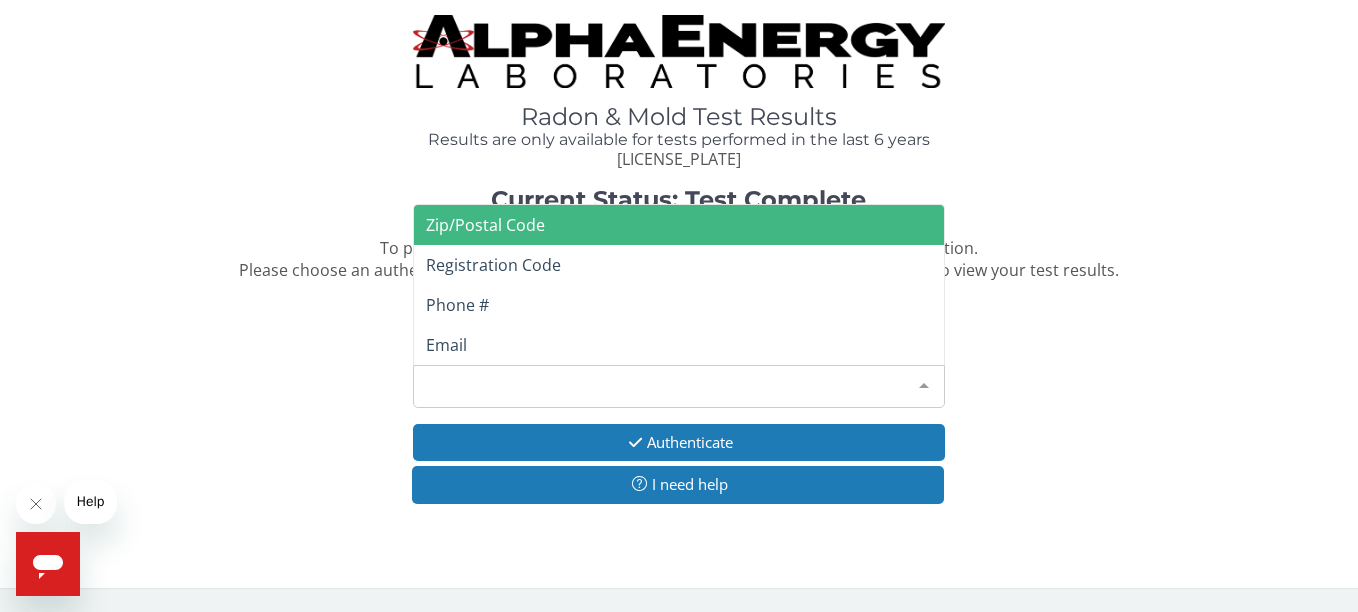 click at bounding box center (924, 385) 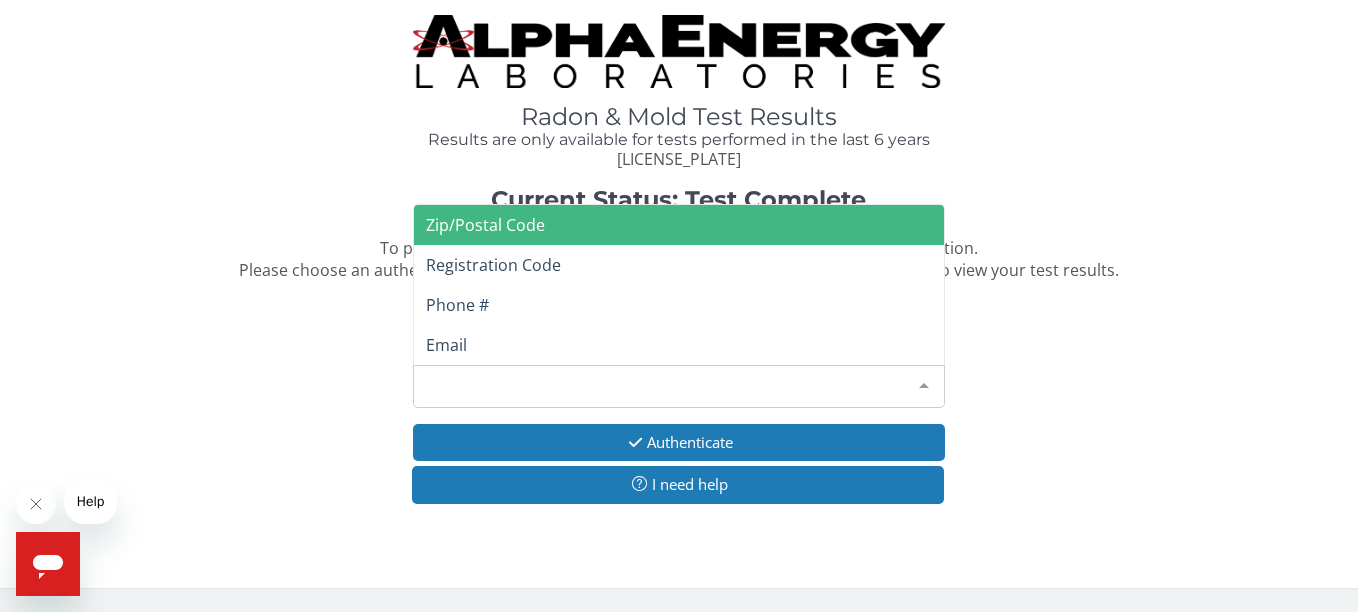 click at bounding box center [924, 385] 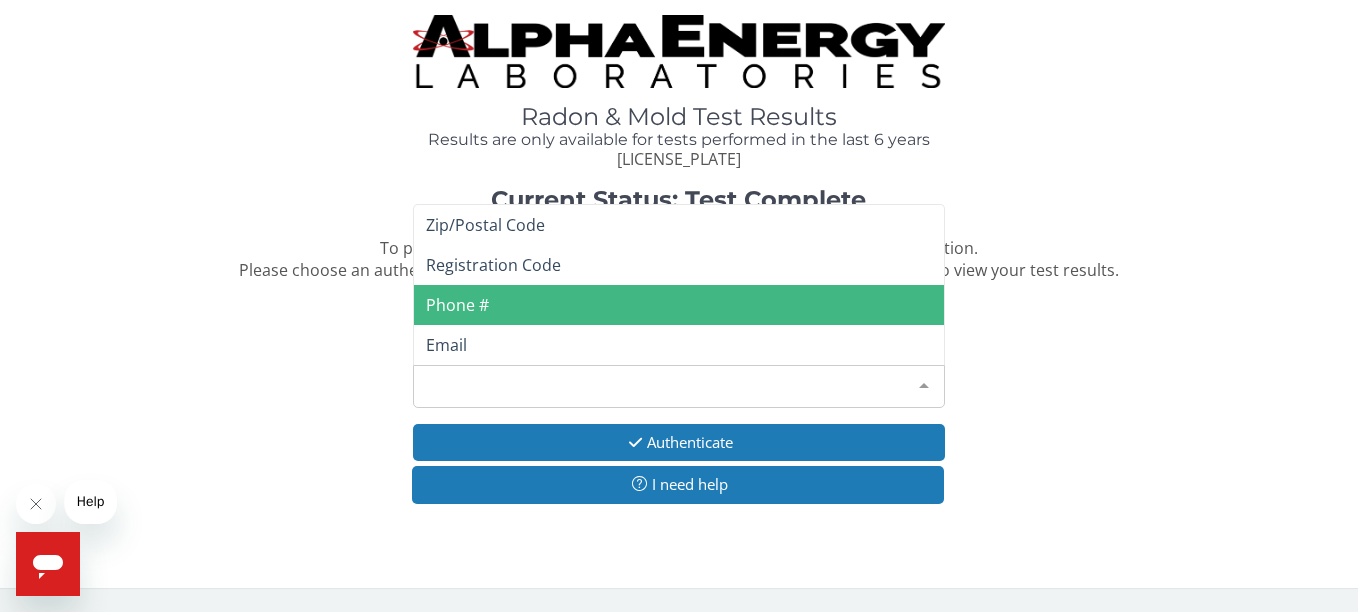 drag, startPoint x: 925, startPoint y: 383, endPoint x: 485, endPoint y: 297, distance: 448.32578 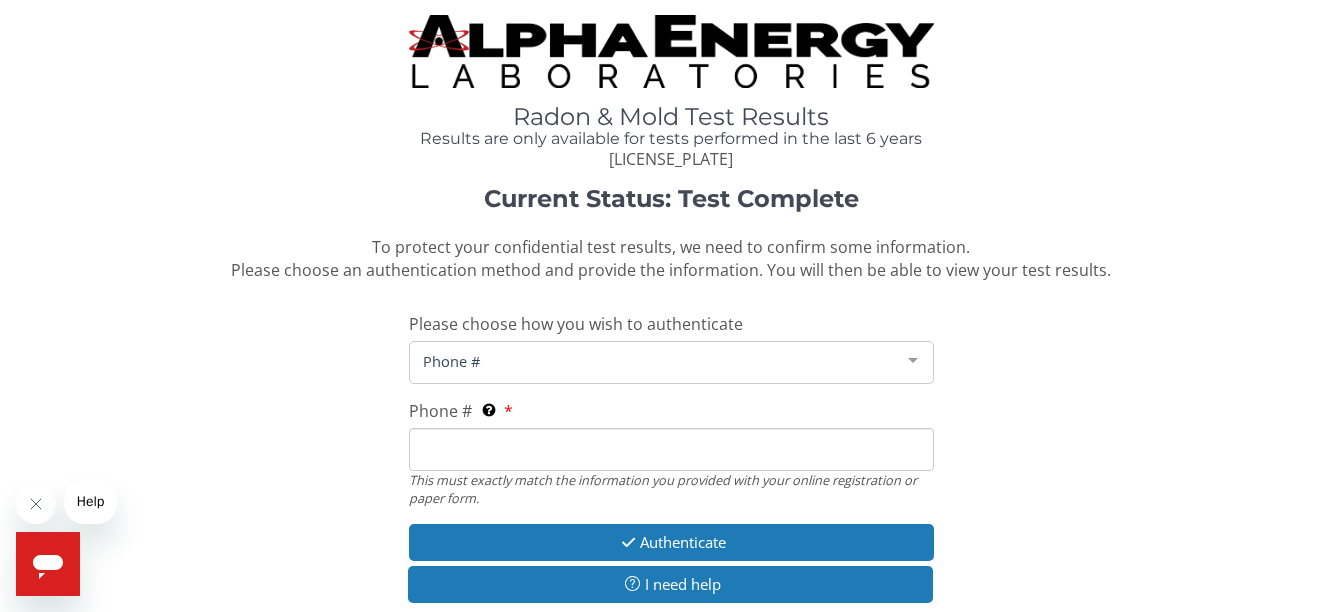 click on "Current Status: Test Complete To protect your confidential test results, we need to confirm some information. Please choose an authentication method and provide the information. You will then be able to view your test results.               Please choose how you wish to authenticate                [PHONE]         Zip/Postal Code   Registration Code   [PHONE]   [EMAIL]       List is empty.         [PHONE]     This must exactly match the information you provided with your online registration or paper form.       This must exactly match the information you provided with your online registration or paper form.
Authenticate
I need help" at bounding box center [671, 405] 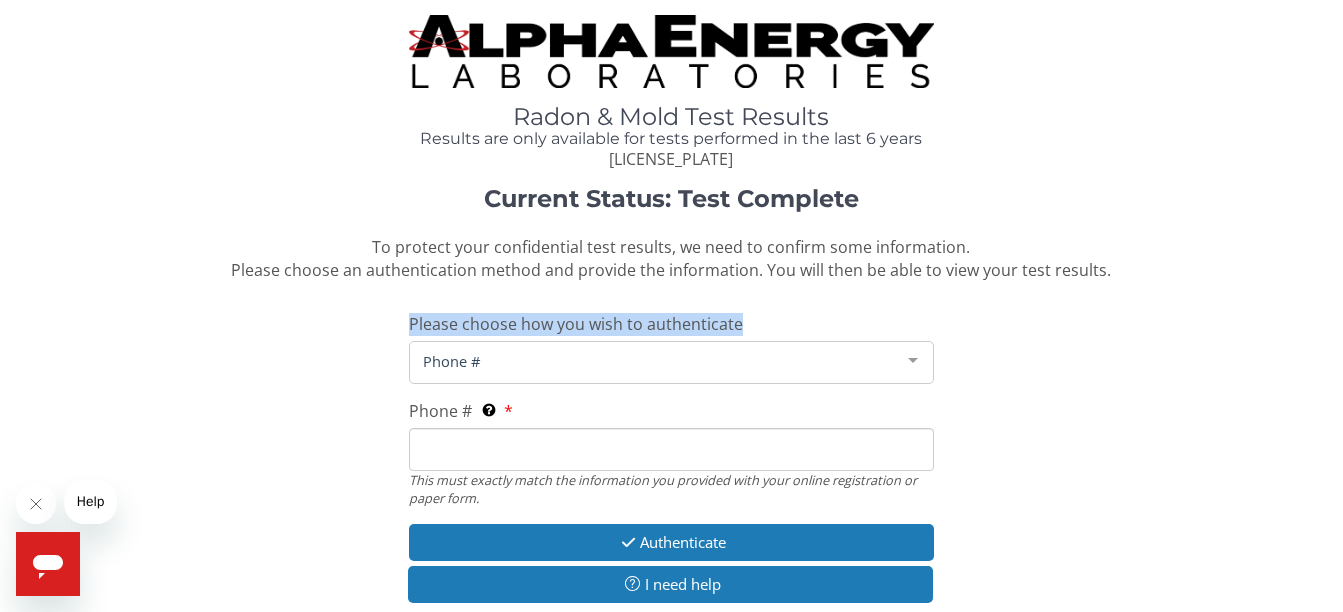 click on "Current Status: Test Complete To protect your confidential test results, we need to confirm some information. Please choose an authentication method and provide the information. You will then be able to view your test results.               Please choose how you wish to authenticate                [PHONE]         Zip/Postal Code   Registration Code   [PHONE]   [EMAIL]       List is empty.         [PHONE]     This must exactly match the information you provided with your online registration or paper form.       This must exactly match the information you provided with your online registration or paper form.
Authenticate
I need help" at bounding box center [671, 405] 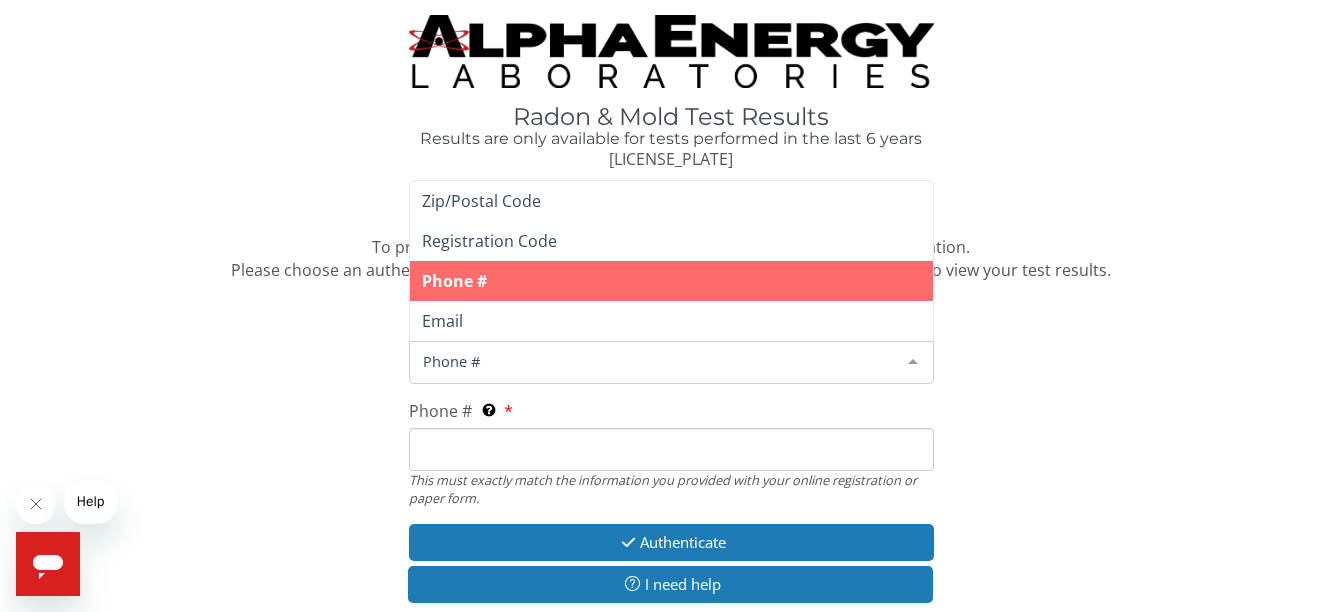 click on "Phone #" at bounding box center (655, 361) 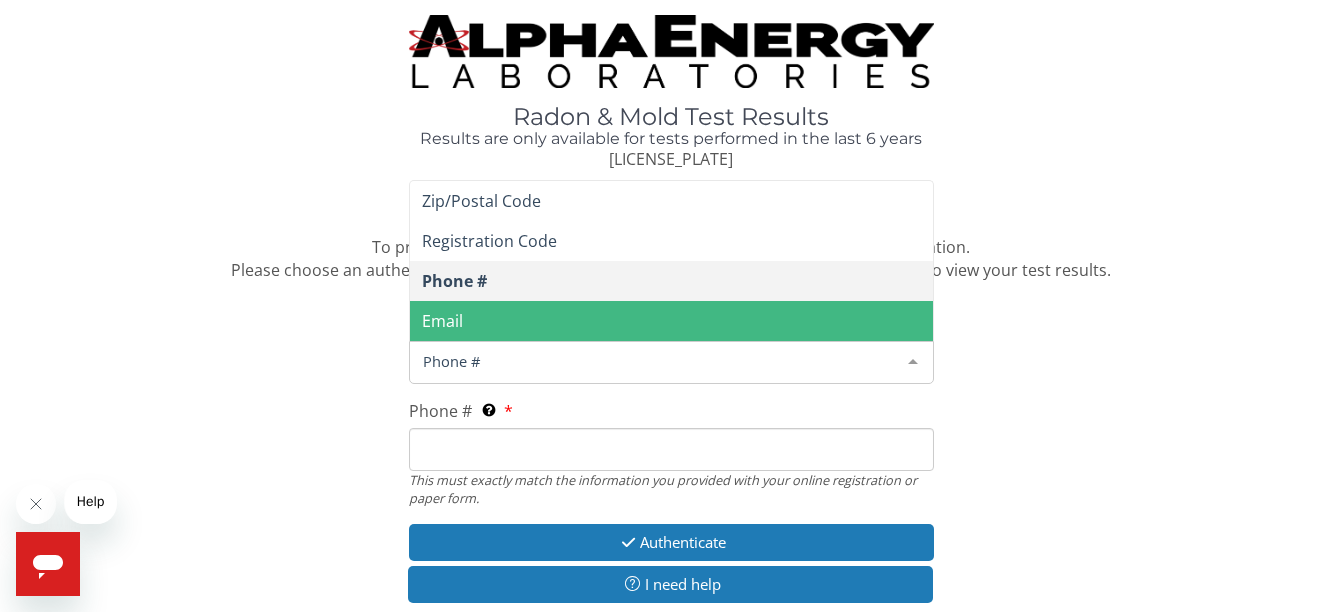 click on "Email" at bounding box center [671, 321] 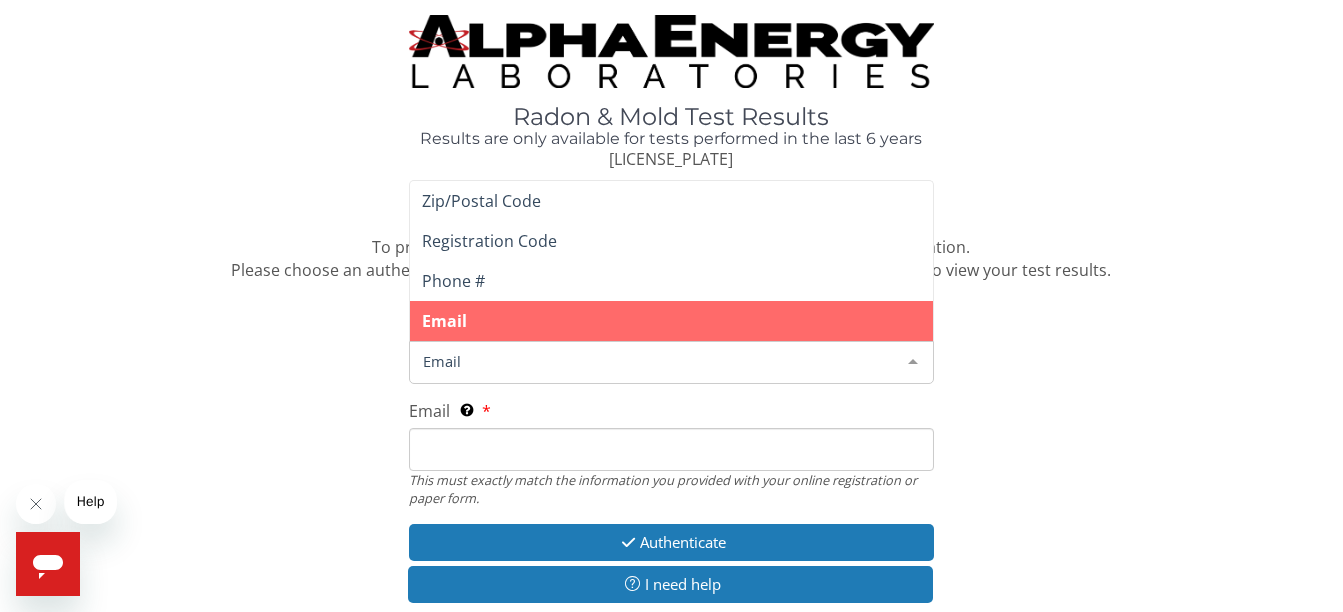 click on "Email" at bounding box center (655, 361) 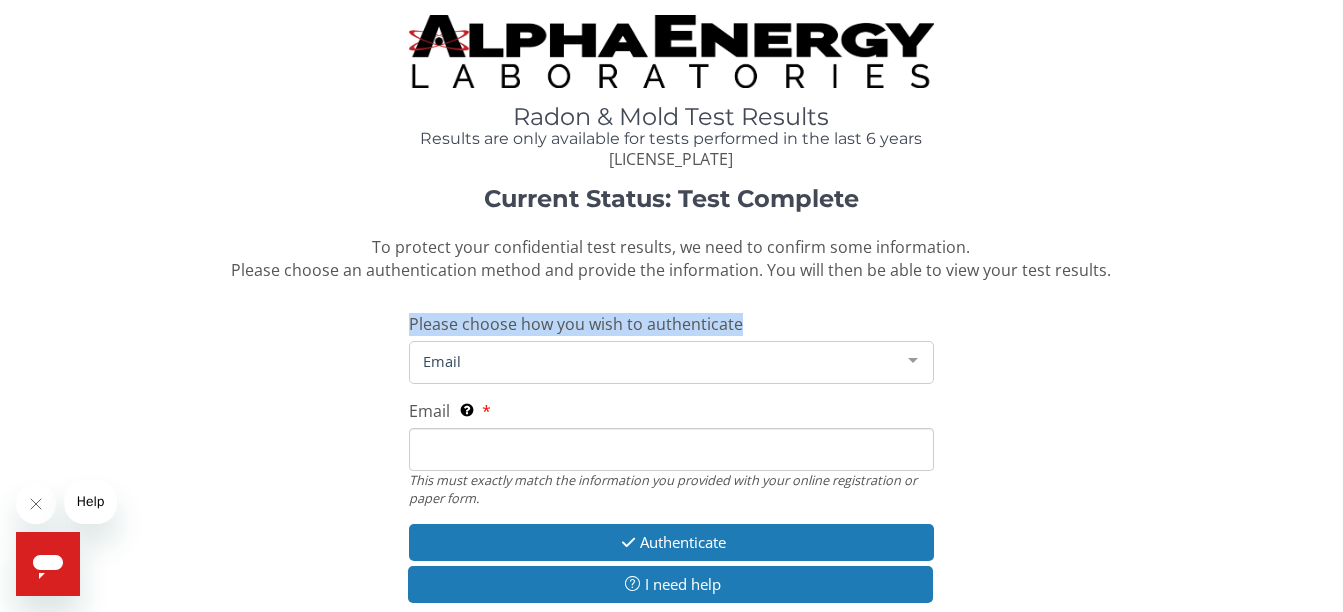 click on "Email" at bounding box center (655, 361) 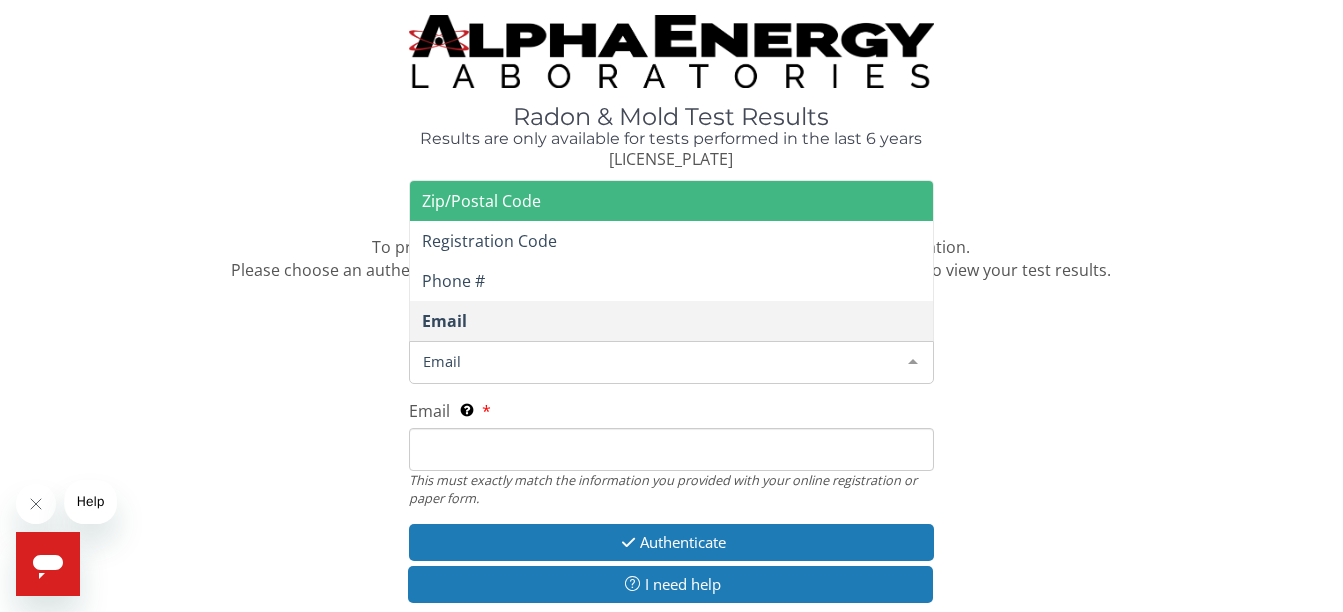 click on "Zip/Postal Code" at bounding box center (671, 201) 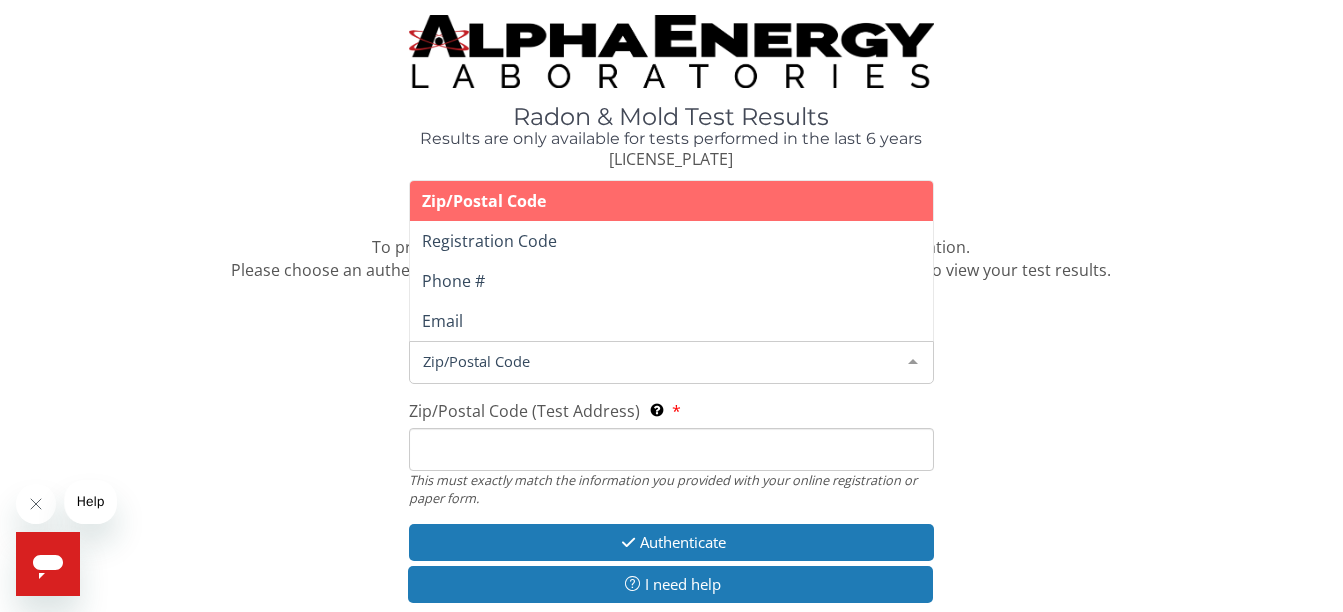 click on "Zip/Postal Code" at bounding box center [655, 361] 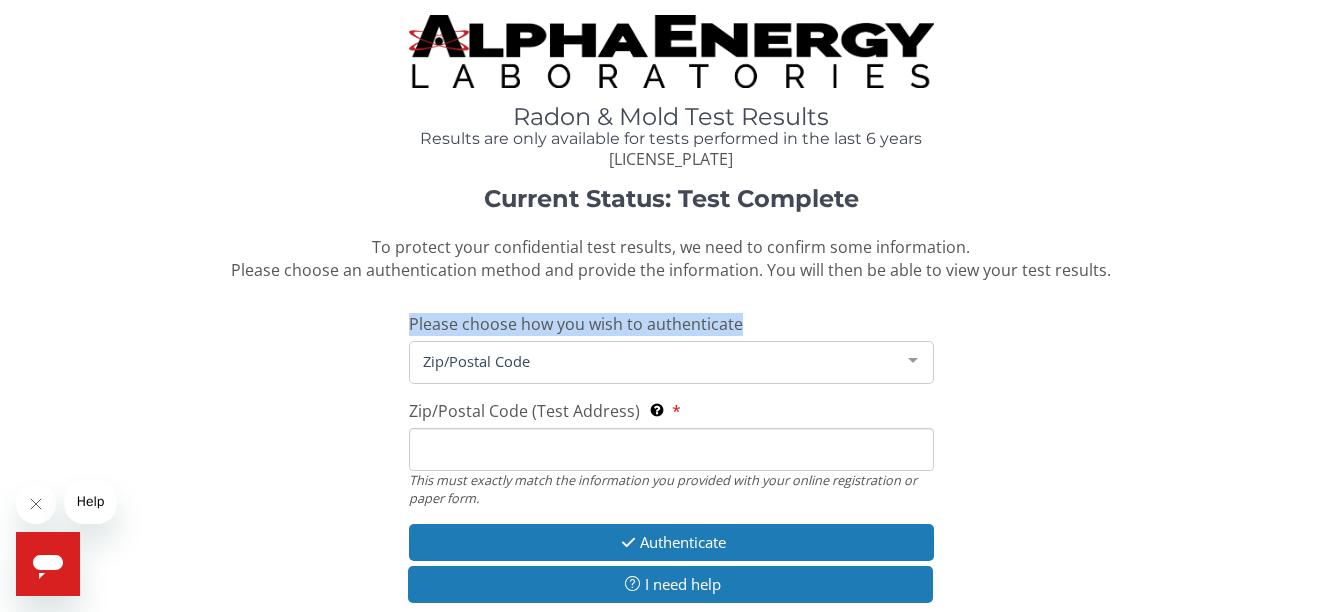 click on "Zip/Postal Code" at bounding box center [655, 361] 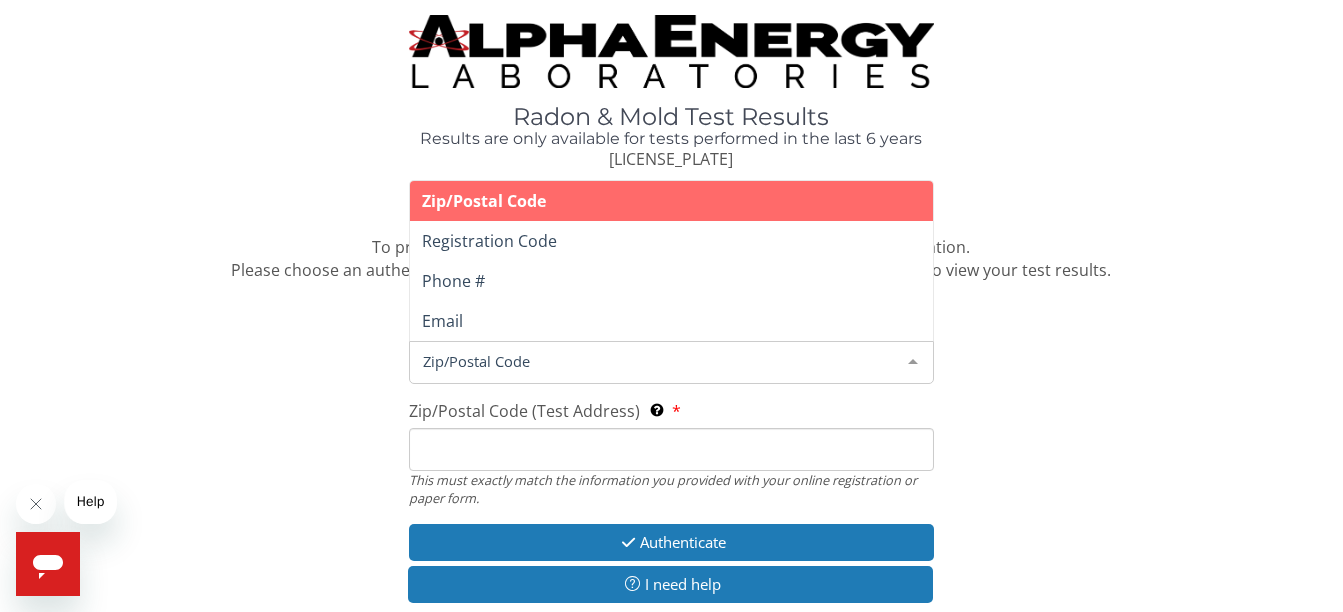click on "Zip/Postal Code" at bounding box center (655, 361) 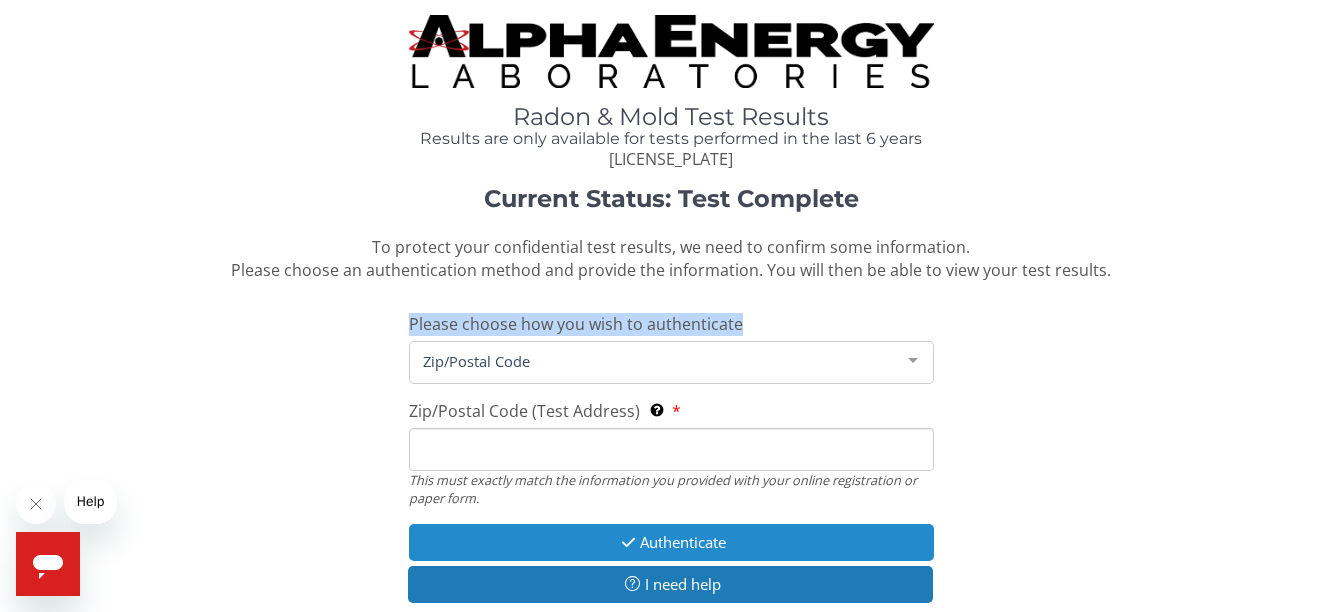 click on "Authenticate" at bounding box center (671, 542) 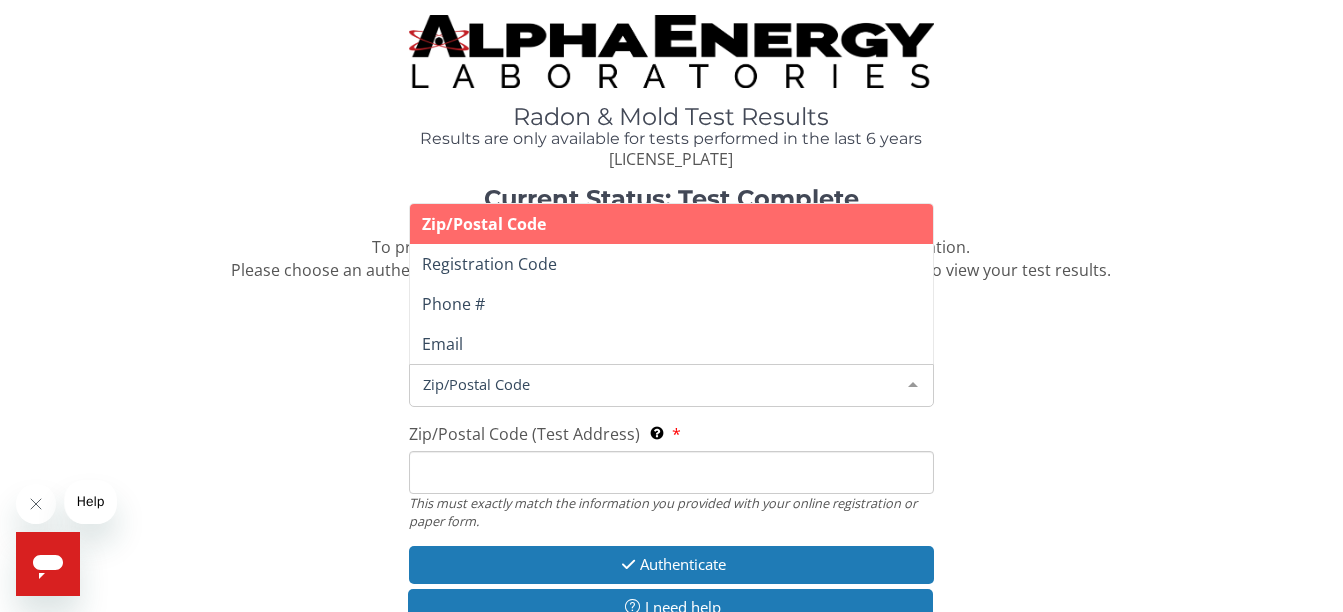 click on "Zip/Postal Code" at bounding box center (655, 384) 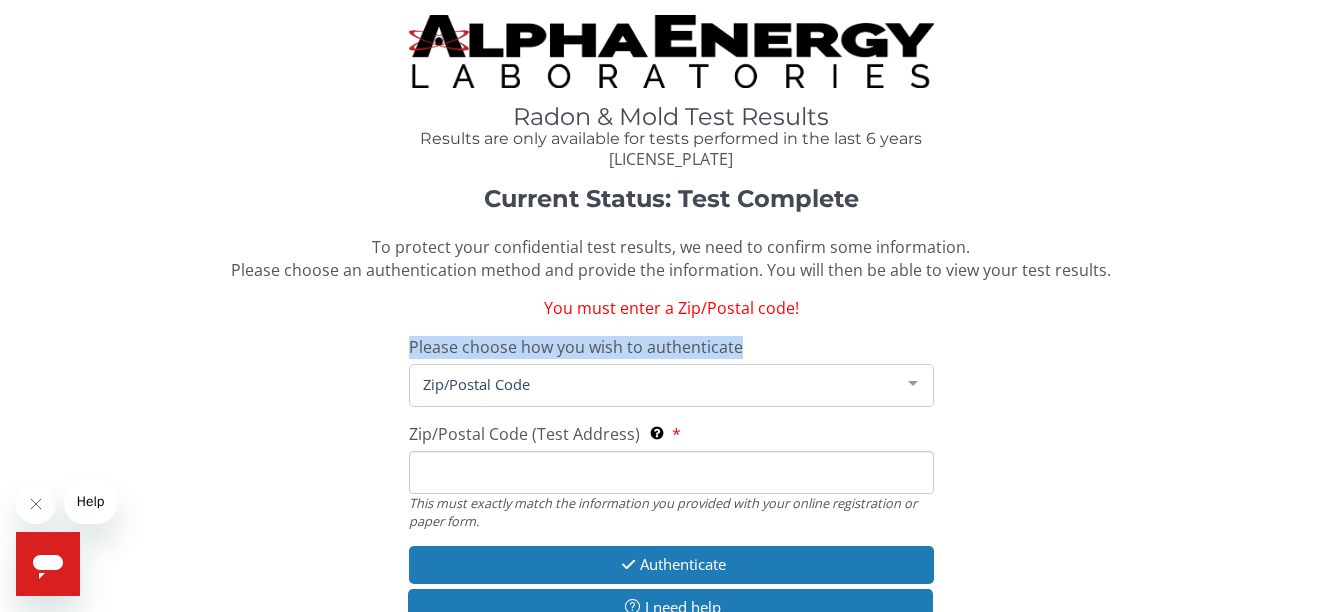 click on "Zip/Postal Code" at bounding box center [655, 384] 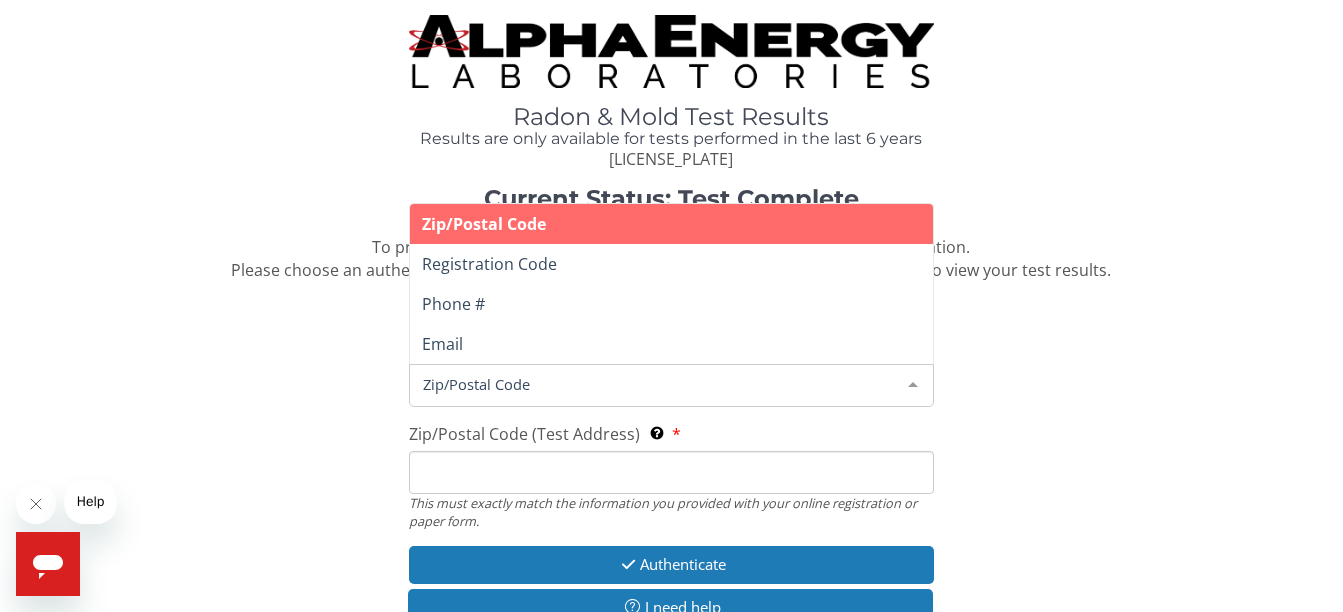 click on "Zip/Postal Code" at bounding box center [655, 384] 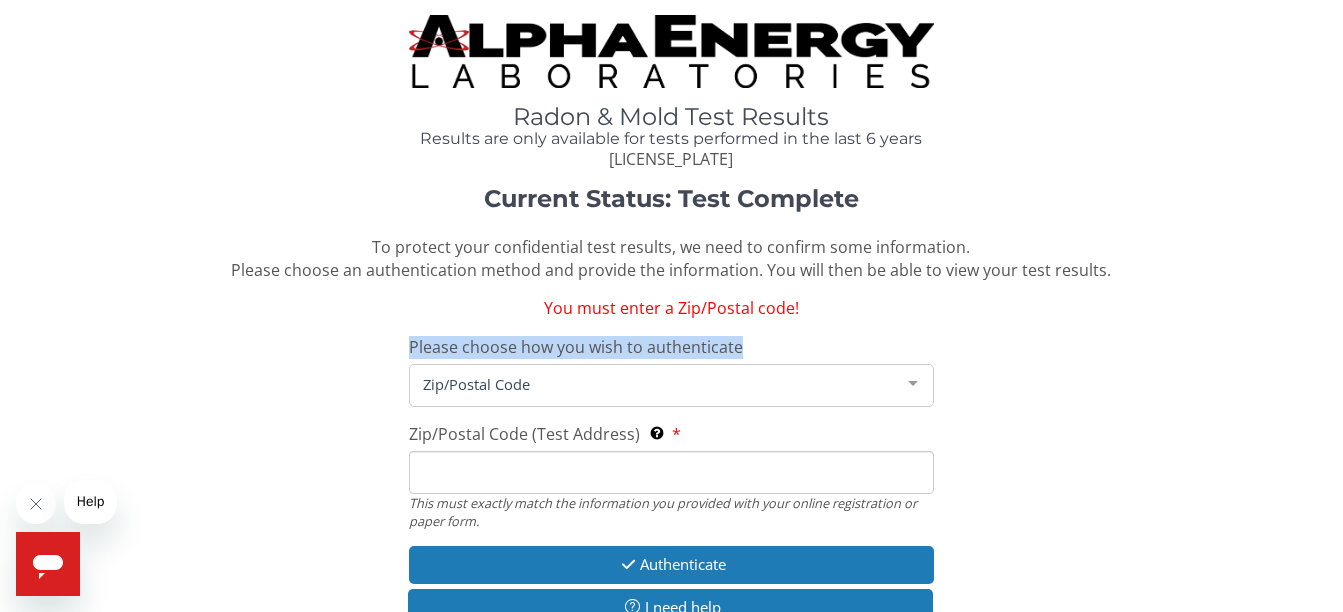 click on "Zip/Postal Code" at bounding box center [655, 384] 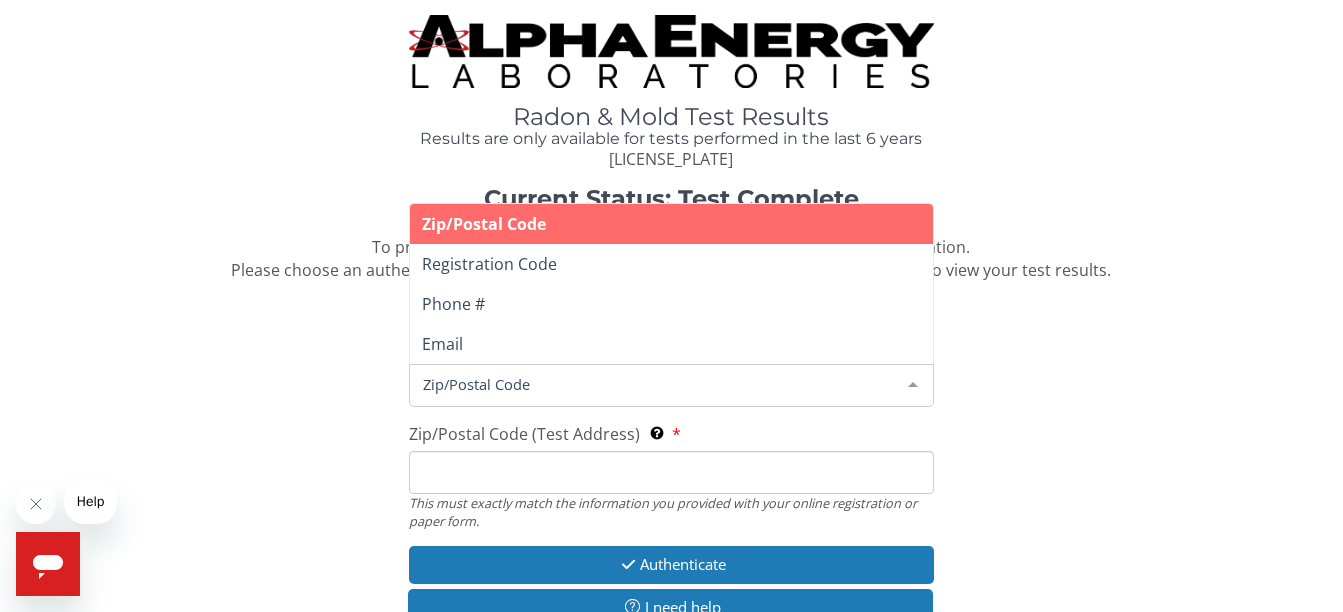 click on "Zip/Postal Code" at bounding box center (655, 384) 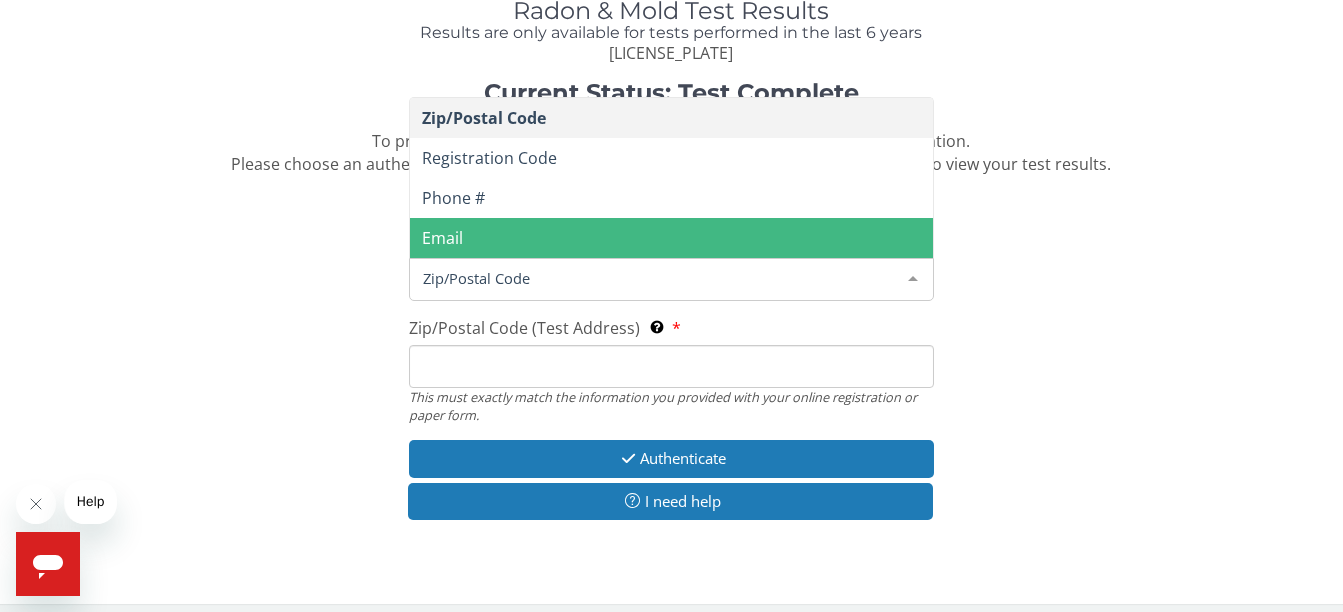 scroll, scrollTop: 118, scrollLeft: 0, axis: vertical 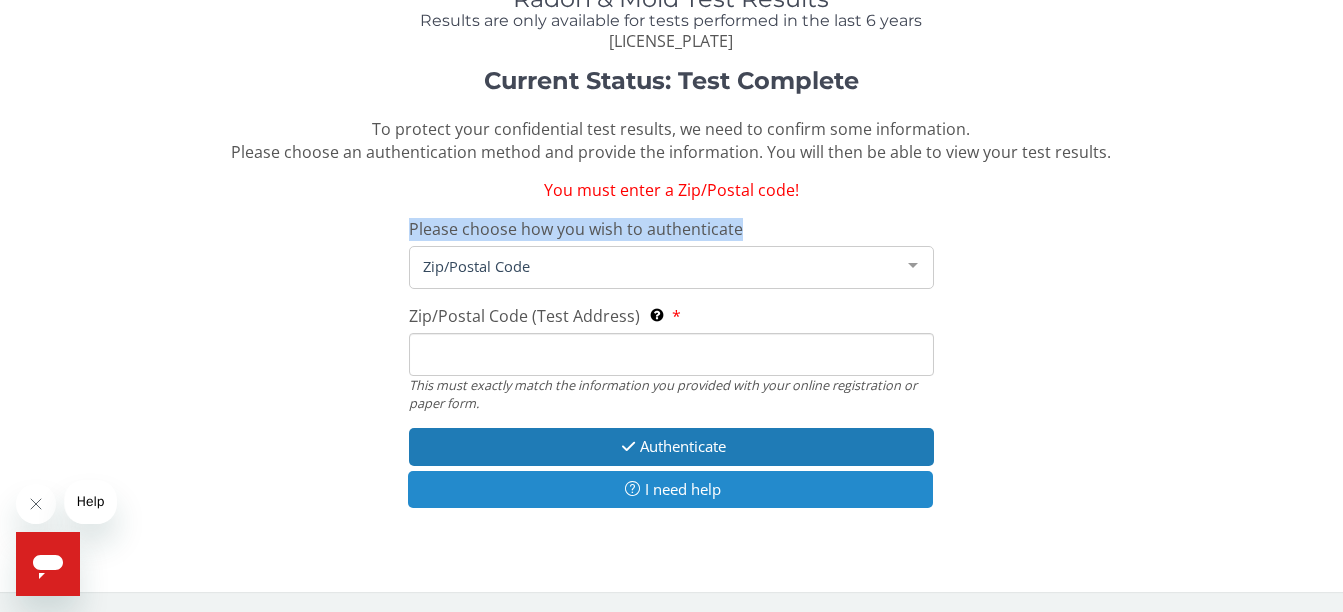click on "I need help" at bounding box center [670, 489] 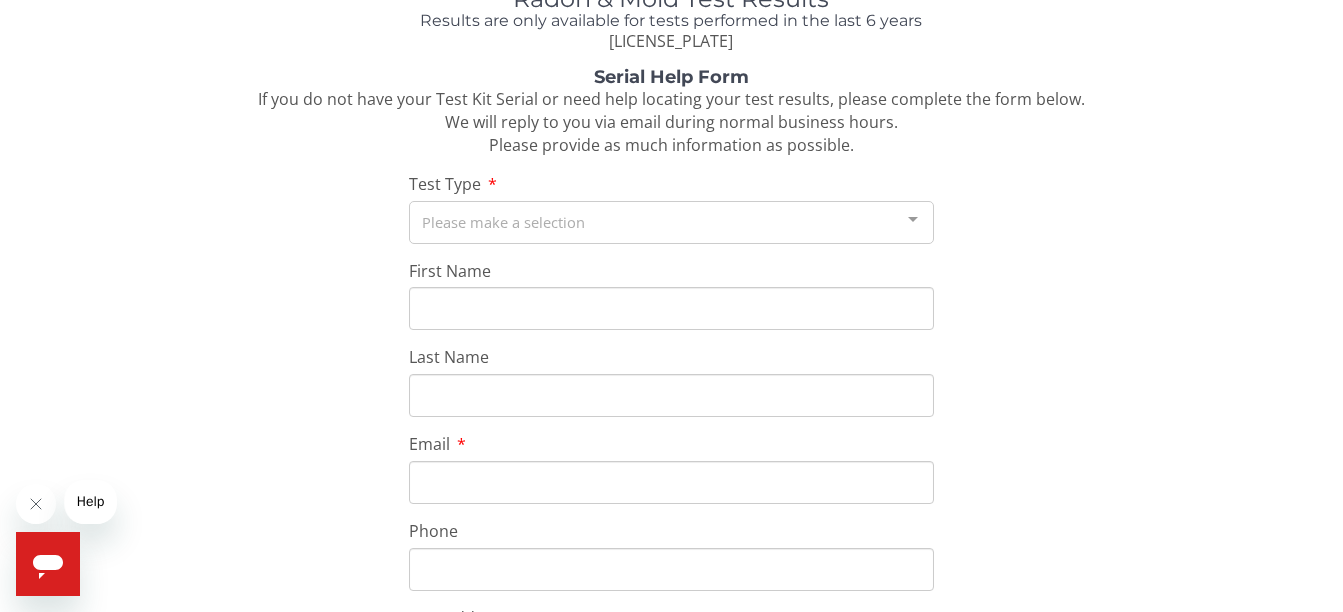 type on "[EMAIL]" 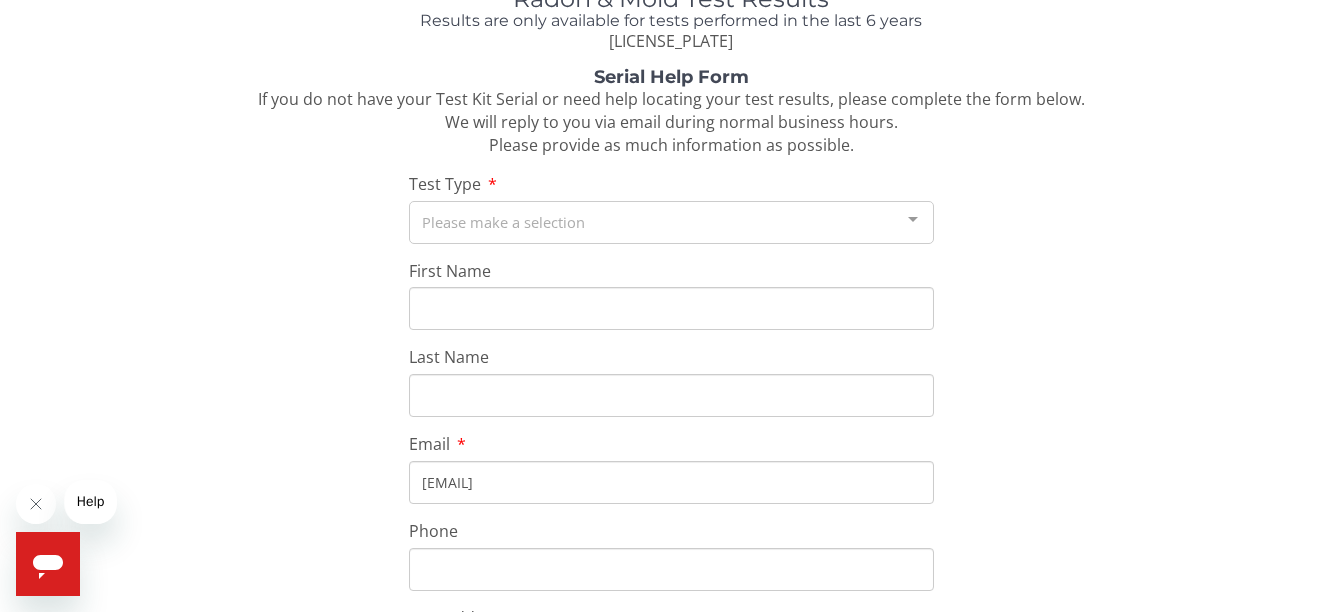 type on "[FIRST]" 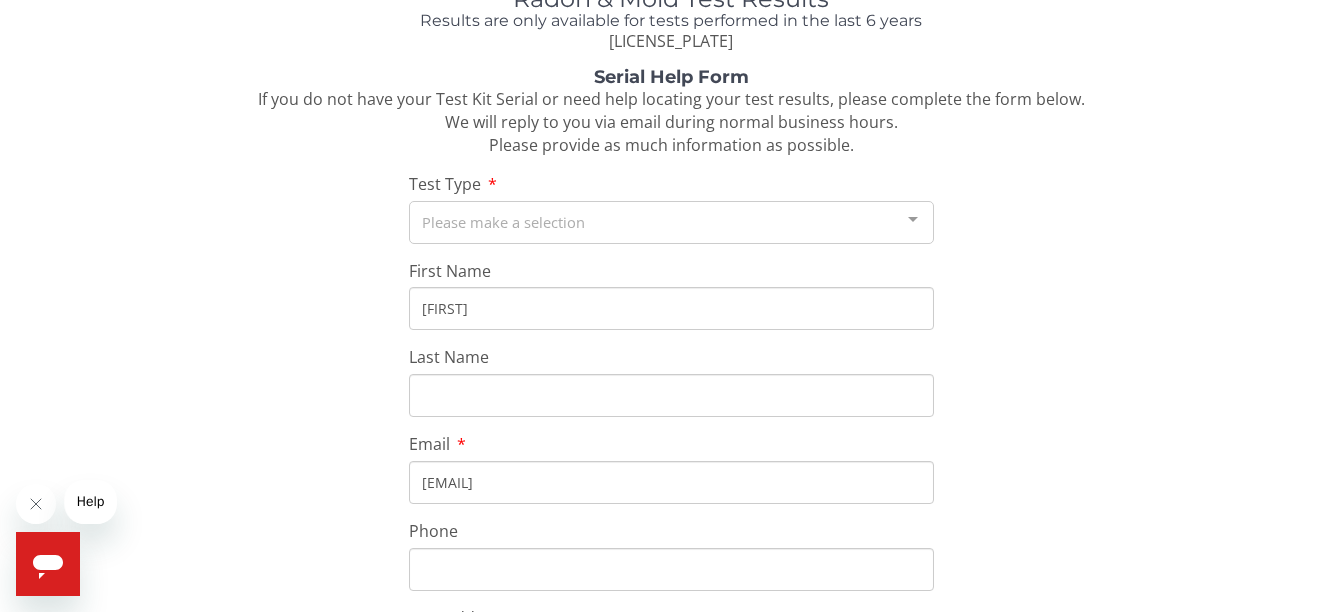 type on "[LAST]" 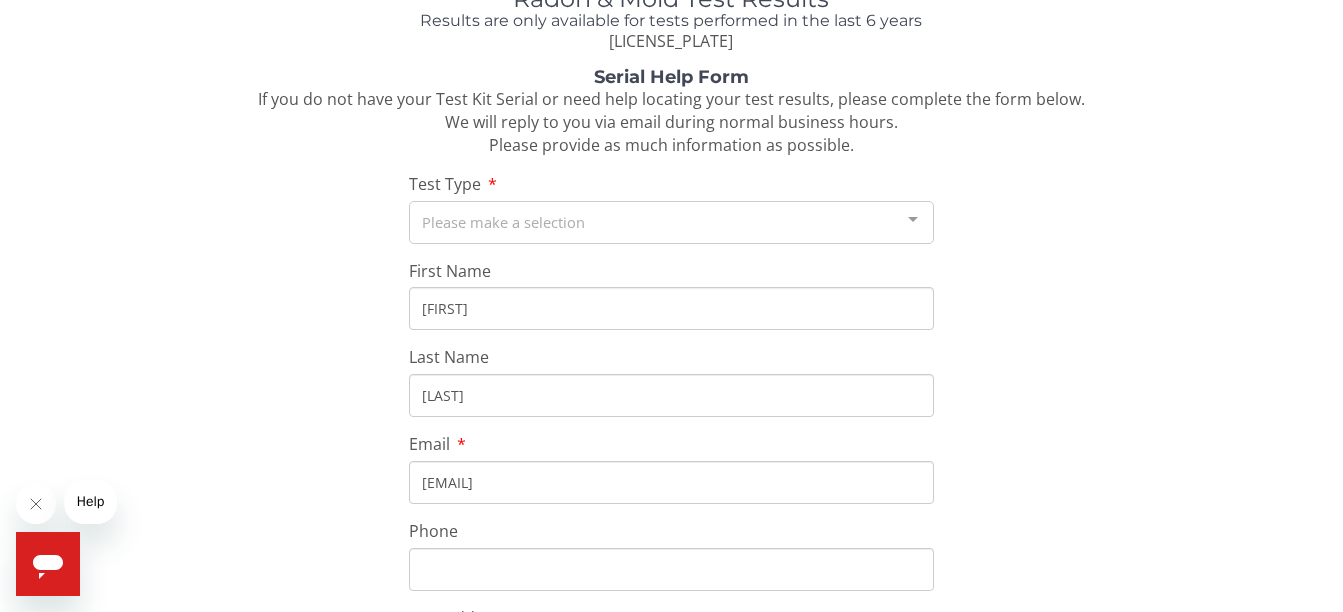type on "[PHONE]" 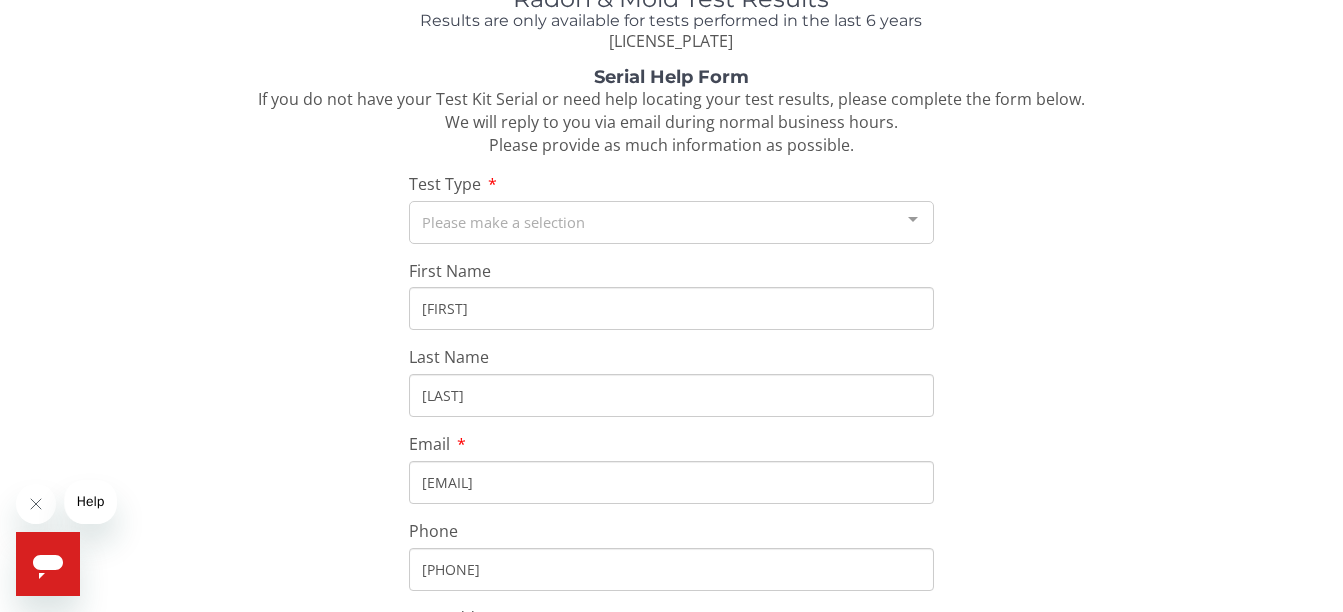 type on "[NUMBER] [STREET]," 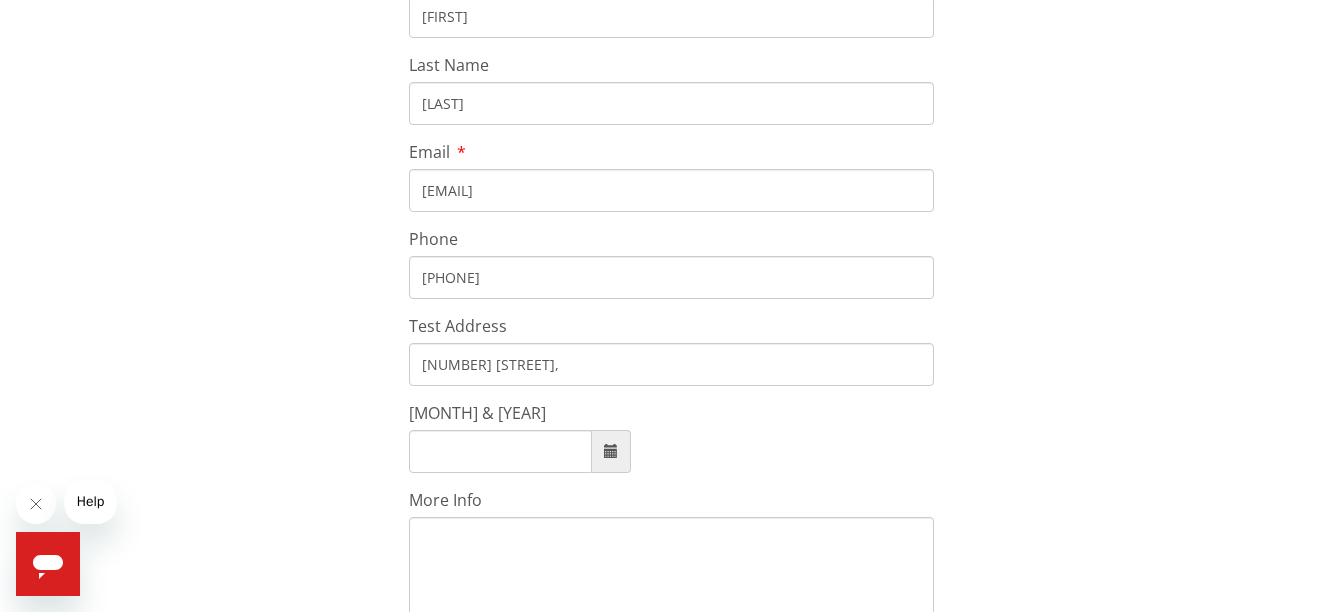 scroll, scrollTop: 418, scrollLeft: 0, axis: vertical 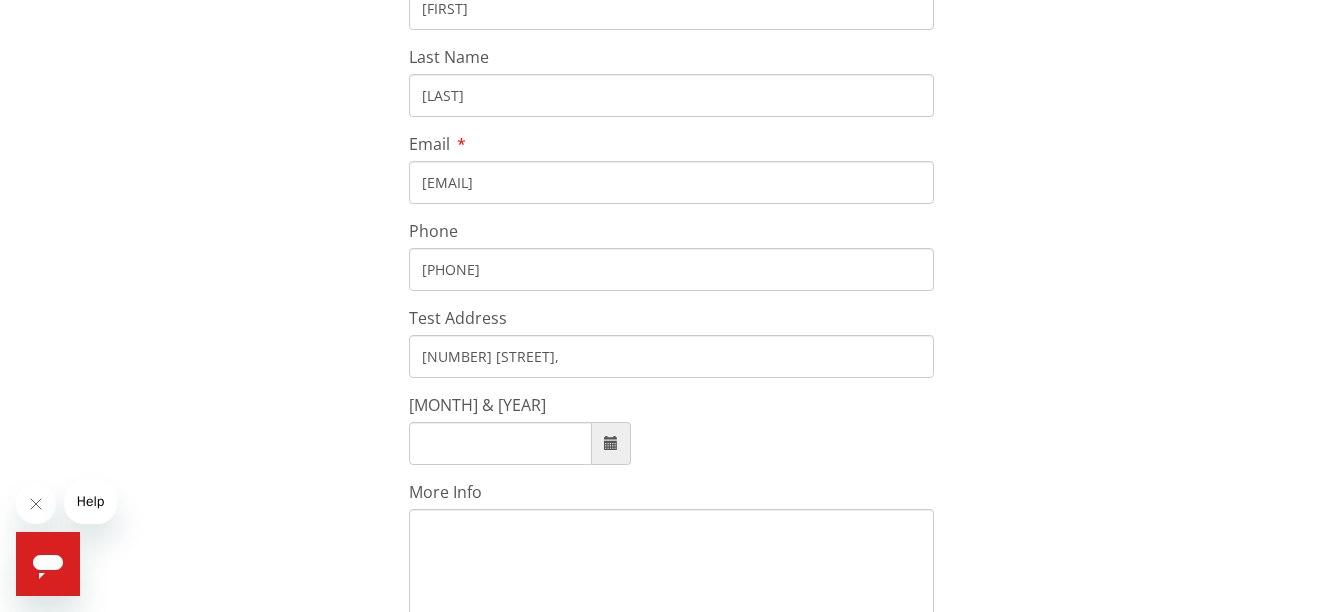 click on "[MONTH] & [YEAR]" at bounding box center (500, 443) 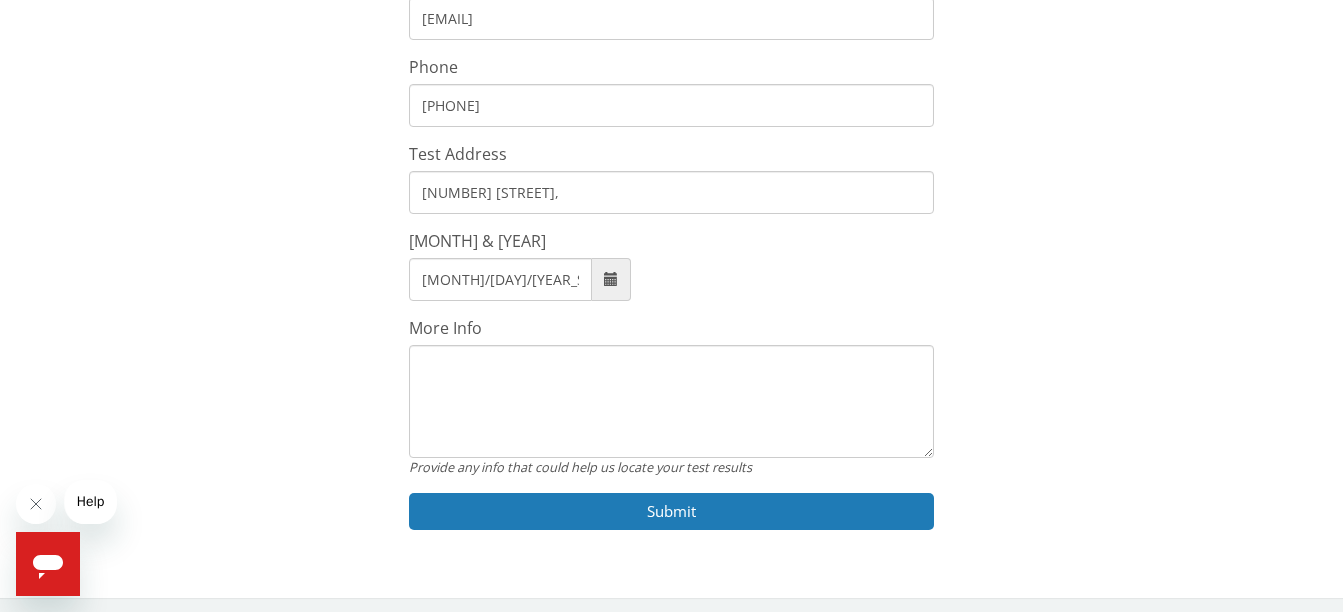 scroll, scrollTop: 588, scrollLeft: 0, axis: vertical 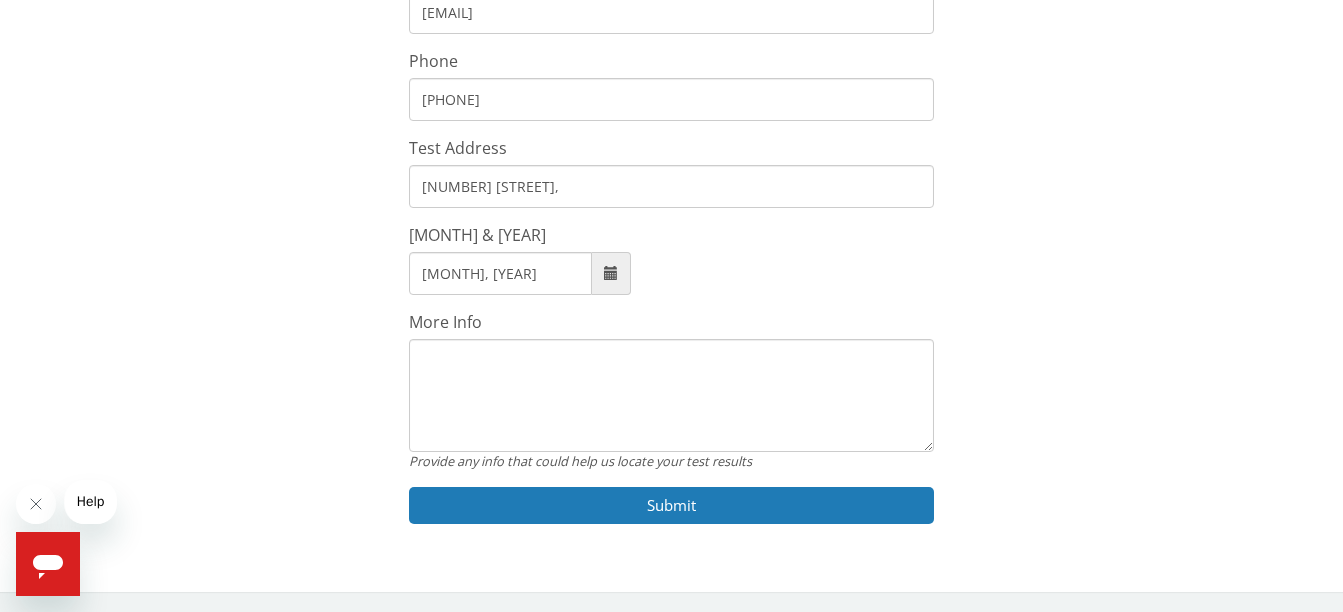 click on "Serial Help Form If you do not have your Test Kit Serial or need help locating your test results, please complete the form below. We will reply to you via email during normal business hours. Please provide as much information as possible.       Test Type
Please make a selection
Radon   Mold       List is empty.         First Name     [FIRST]       Last Name     [LAST]       Email     [EMAIL]       Phone     [PHONE]       Test Address     [NUMBER] [STREET],       Test Month & Year     [MONTH], [YEAR]       More Info         Provide any info that could help us locate your test results
Submit" at bounding box center [671, 71] 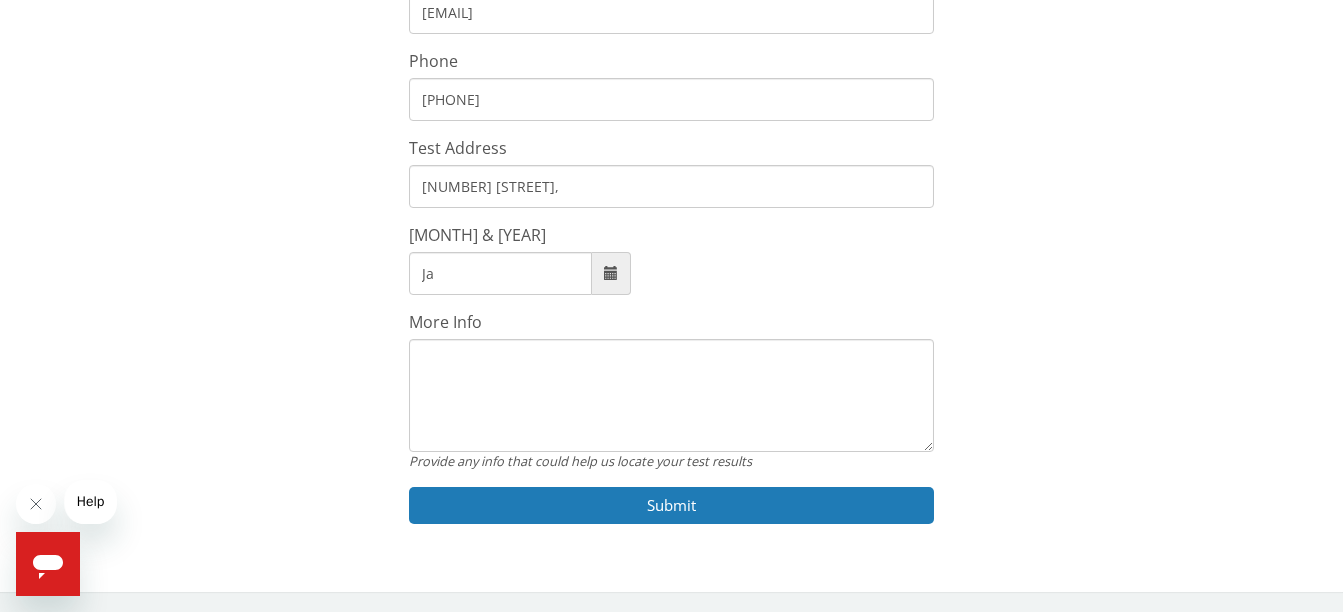 type on "J" 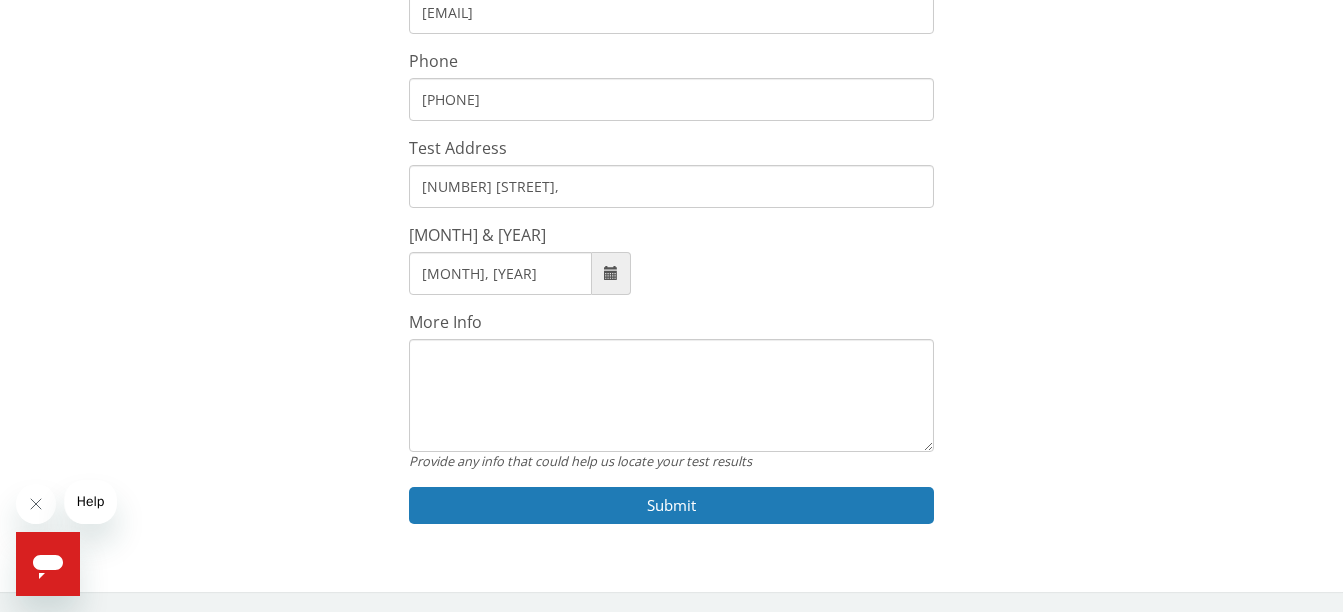 type on "[MONTH], [YEAR]" 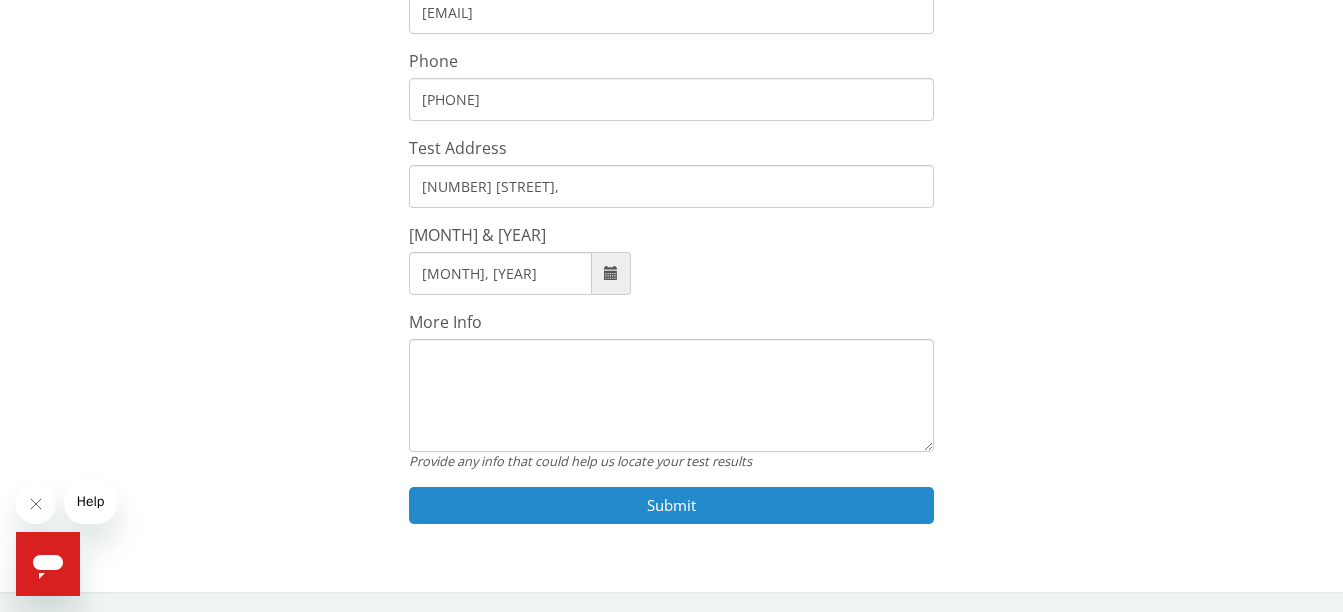 click on "Submit" at bounding box center (671, 505) 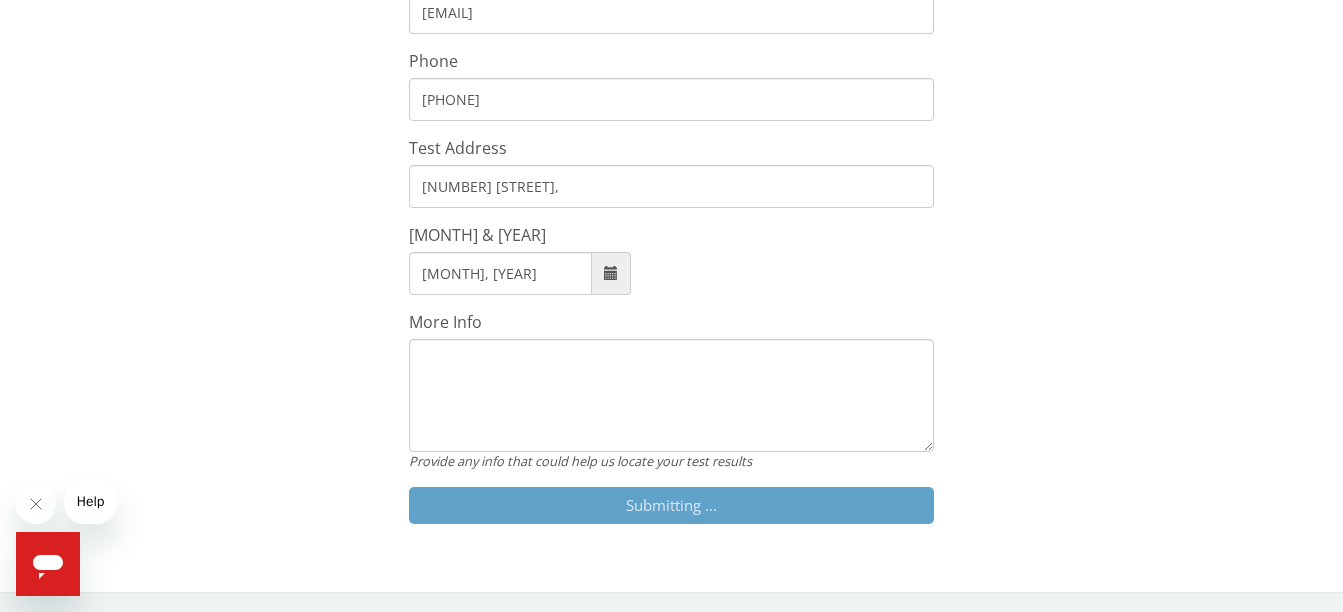 scroll, scrollTop: 575, scrollLeft: 0, axis: vertical 